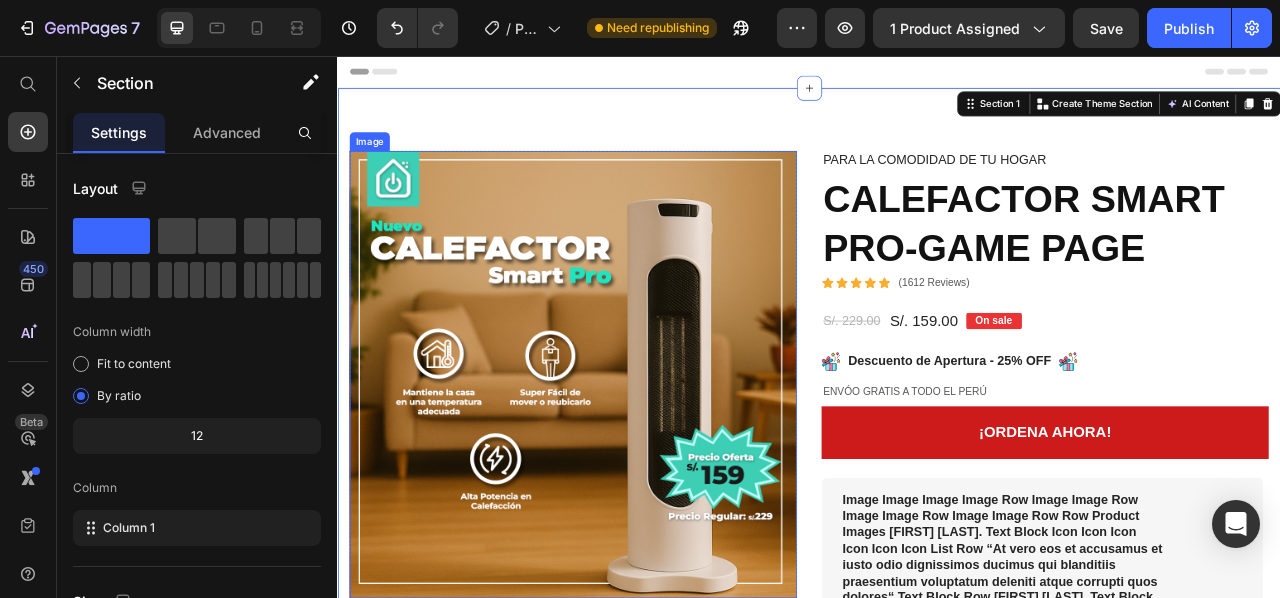 scroll, scrollTop: 0, scrollLeft: 0, axis: both 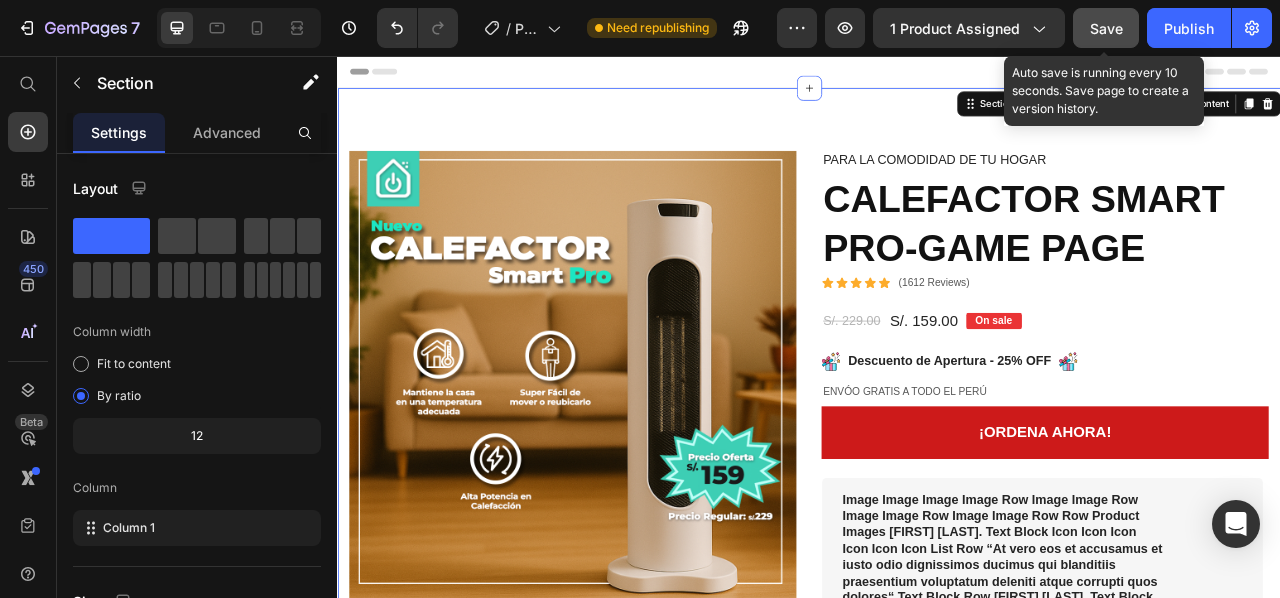 click on "Save" at bounding box center [1106, 28] 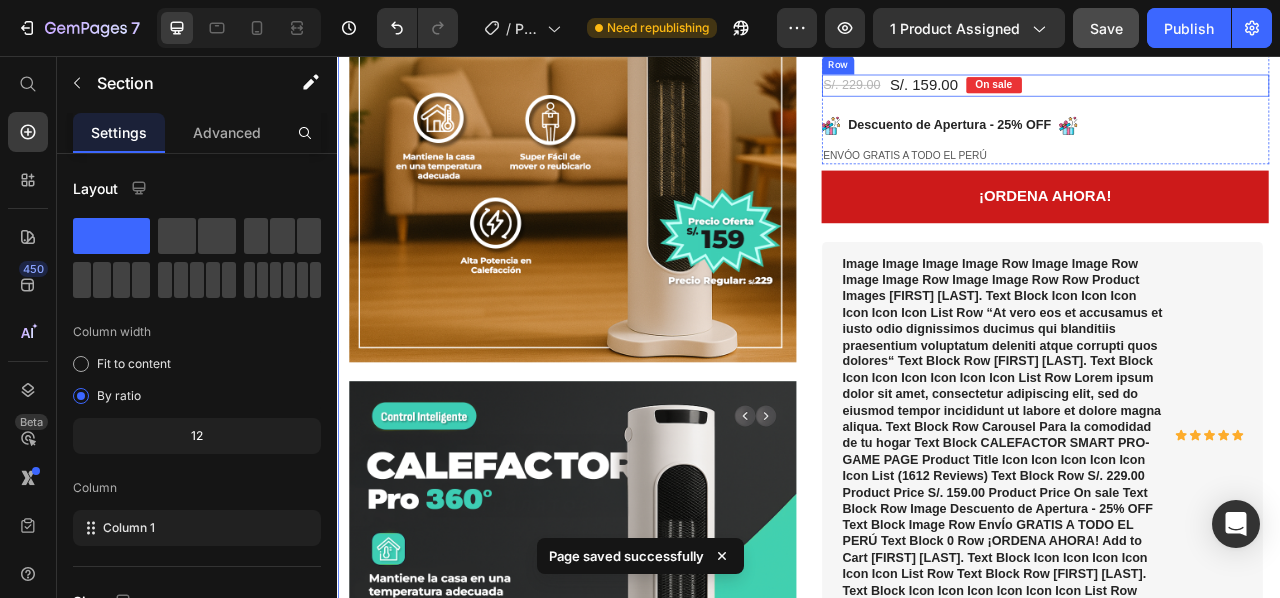 scroll, scrollTop: 0, scrollLeft: 0, axis: both 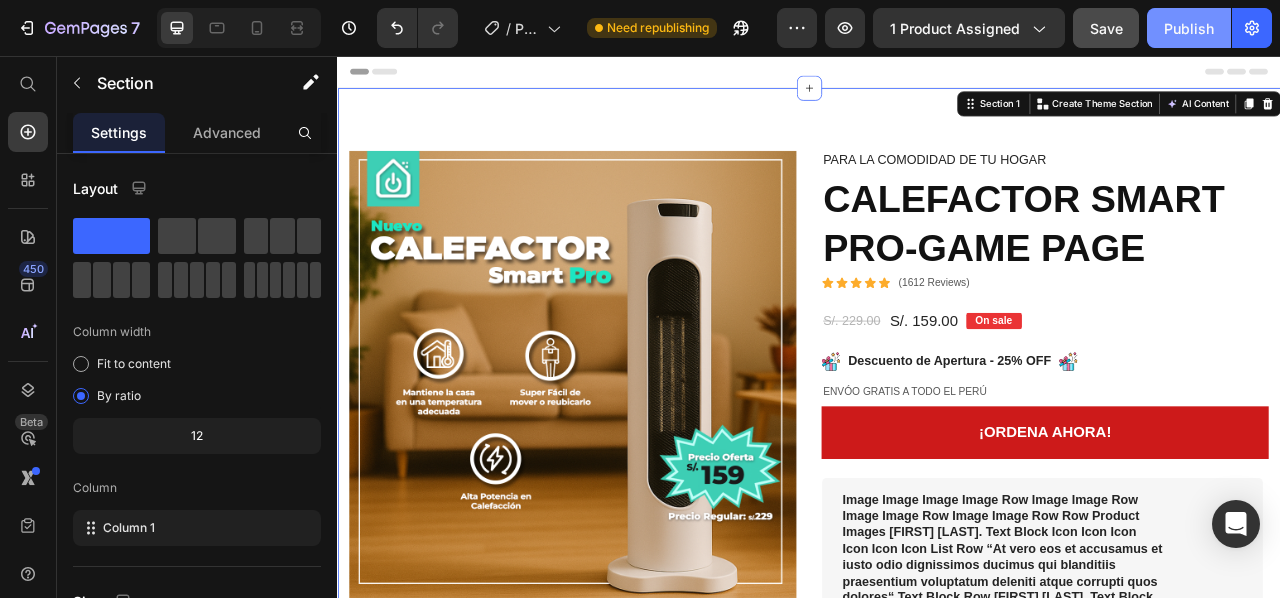 click on "Publish" 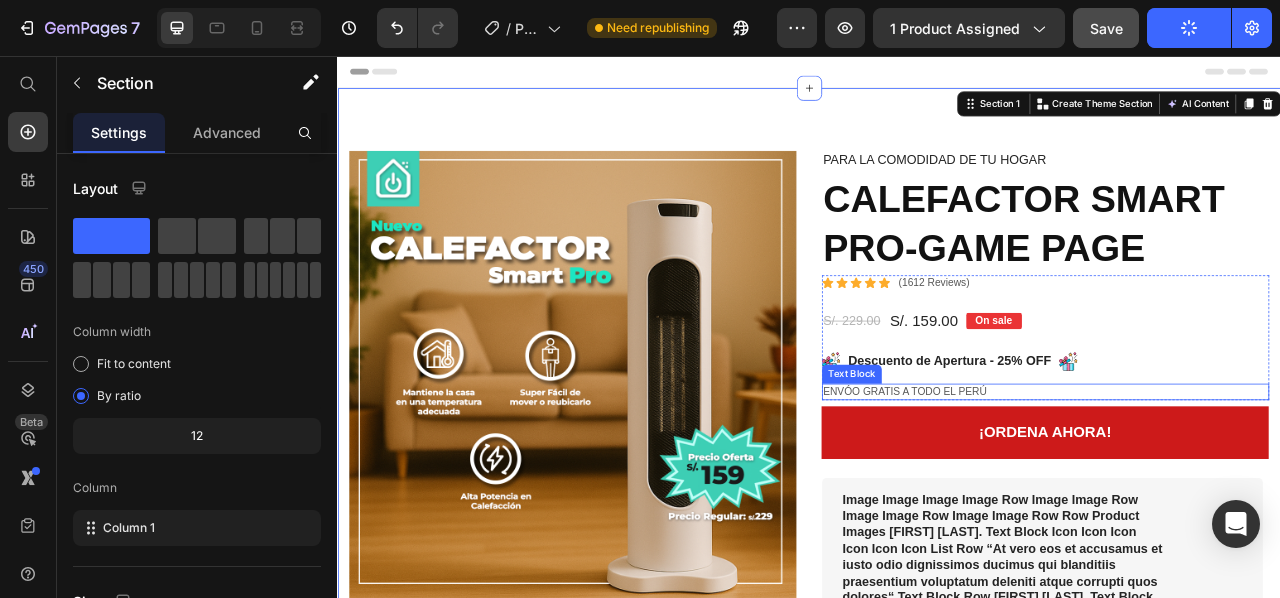 click on "EnvÓo GRATIS A TODO EL PERÚ" at bounding box center (1237, 483) 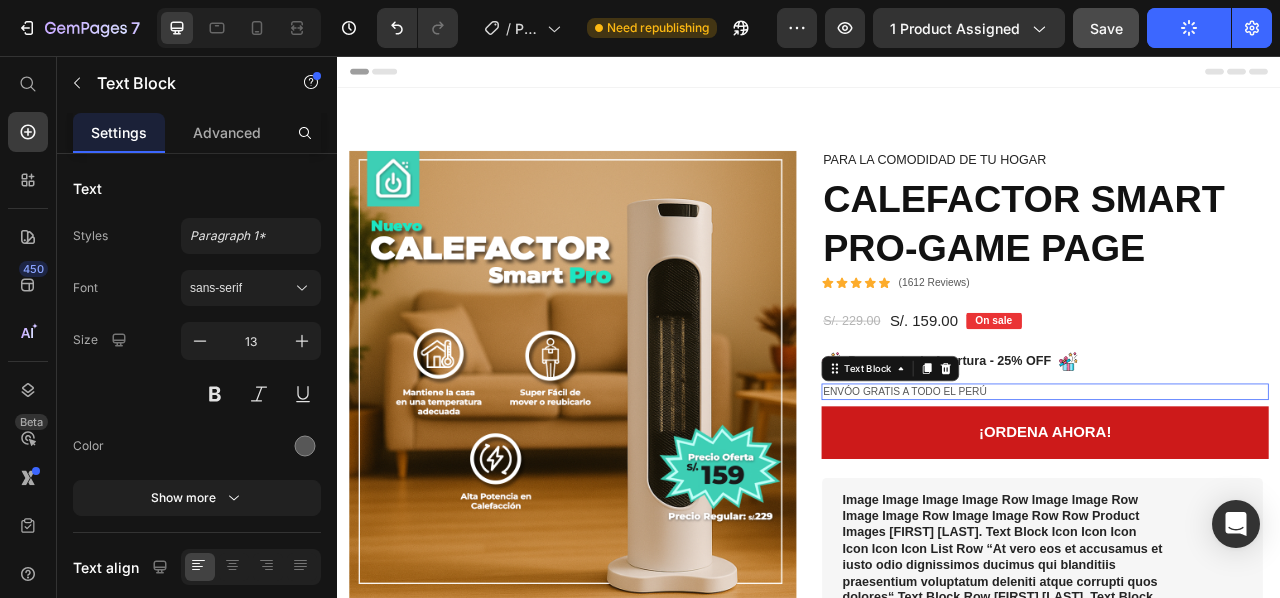 click on "EnvÓo GRATIS A TODO EL PERÚ" at bounding box center [1237, 483] 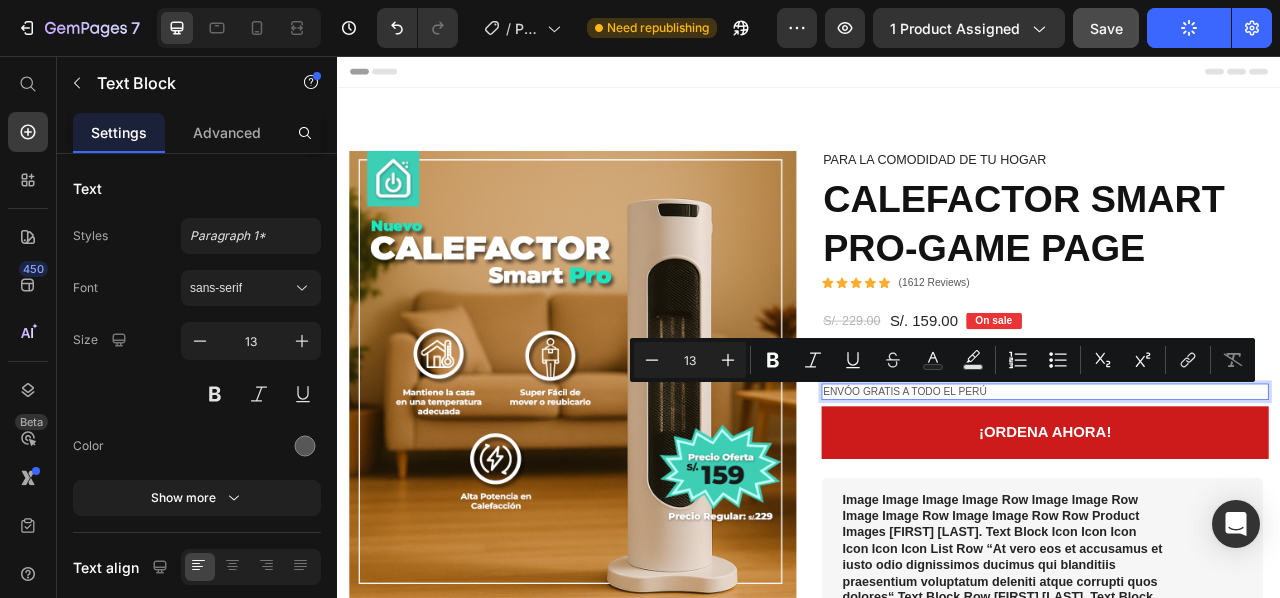 click on "EnvÓo GRATIS A TODO EL PERÚ" at bounding box center (1237, 483) 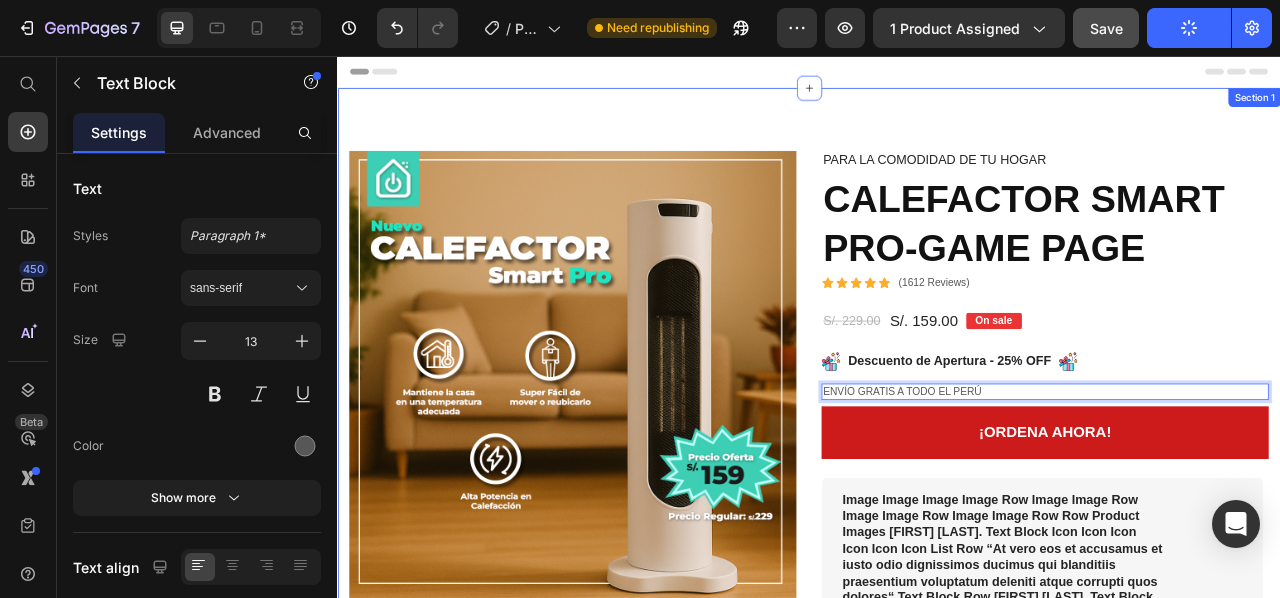 click on "Image Image Image Image Row Image Image Row Image Image Row Image Image Row Row Product Images Briana M. Text Block Icon Icon Icon Icon Icon Icon List Row “At vero eos et accusamus et iusto odio dignissimos ducimus qui blanditiis praesentium voluptatum deleniti atque corrupti quos dolores“ Text Block Row Rona K. Text Block Icon Icon Icon Icon Icon Icon List Row Lorem ipsum dolor sit amet, consectetur adipiscing elit, sed do eiusmod tempor incididunt ut labore et dolore magna aliqua. Text Block Row Carousel Para la comodidad de tu hogar Text Block CALEFACTOR SMART PRO-GAME PAGE Product Title Icon Icon Icon Icon Icon Icon List (1612 Reviews) Text Block Row S/. 229.00 Product Price S/. 159.00 Product Price On sale Text Block Row Image Descuento de Apertura - 25% OFF Text Block Image Row EnvÍo GRATIS A TODO EL PERÚ Text Block   0 Row ¡ORDENA AHORA! Add to Cart Esteban C. Text Block Icon Icon Icon Icon Icon Icon List Row Text Block Row Josué A. Text Block Icon Icon Icon Icon Icon Icon List Row Text Block" at bounding box center (937, 1578) 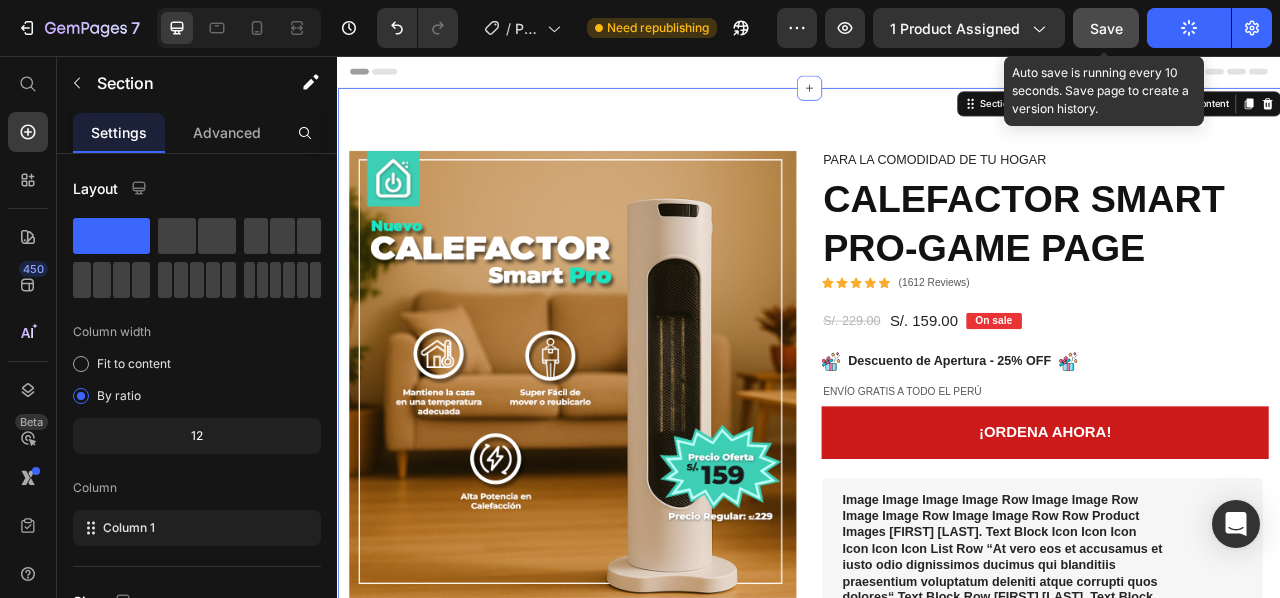 click on "Save" at bounding box center (1106, 28) 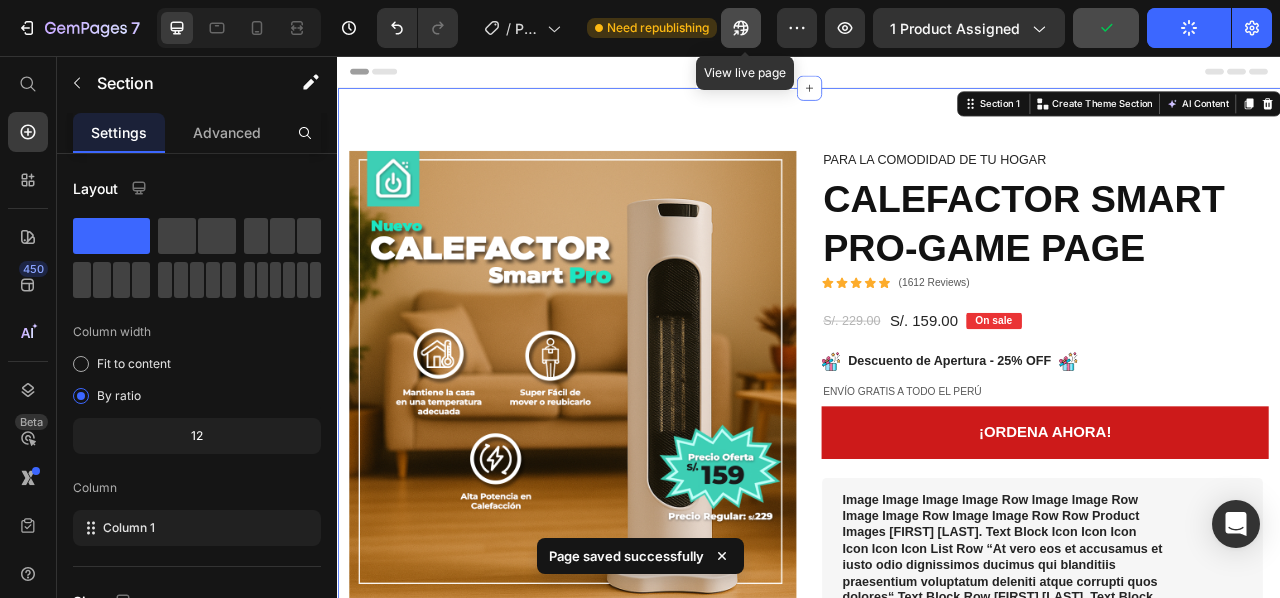 click 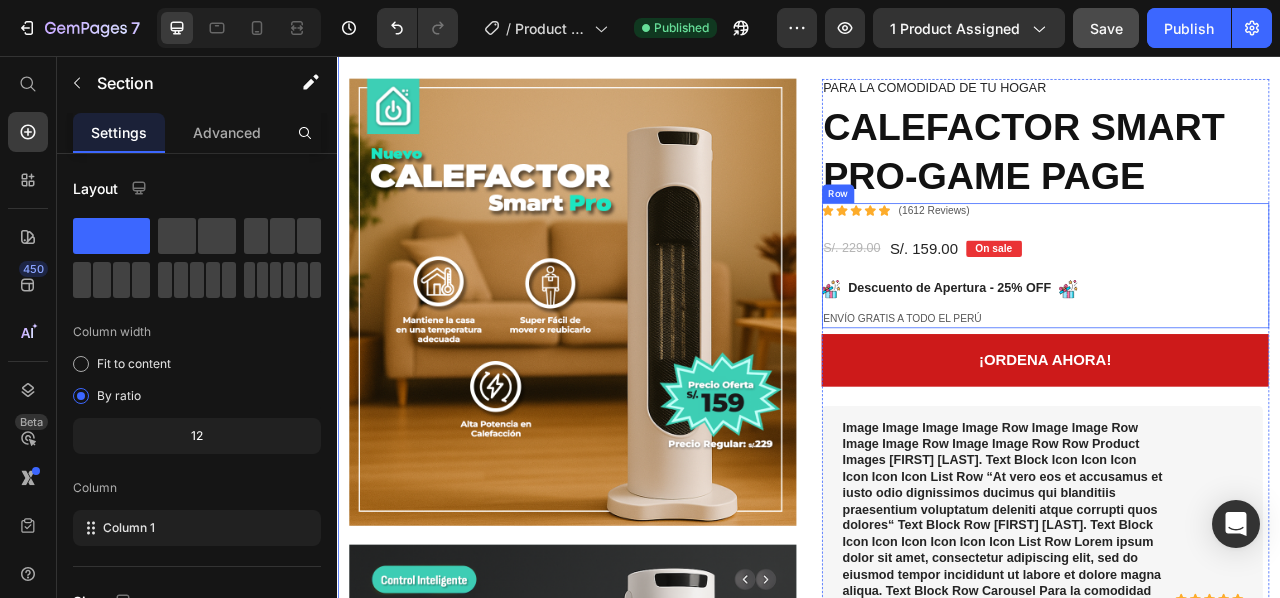 scroll, scrollTop: 200, scrollLeft: 0, axis: vertical 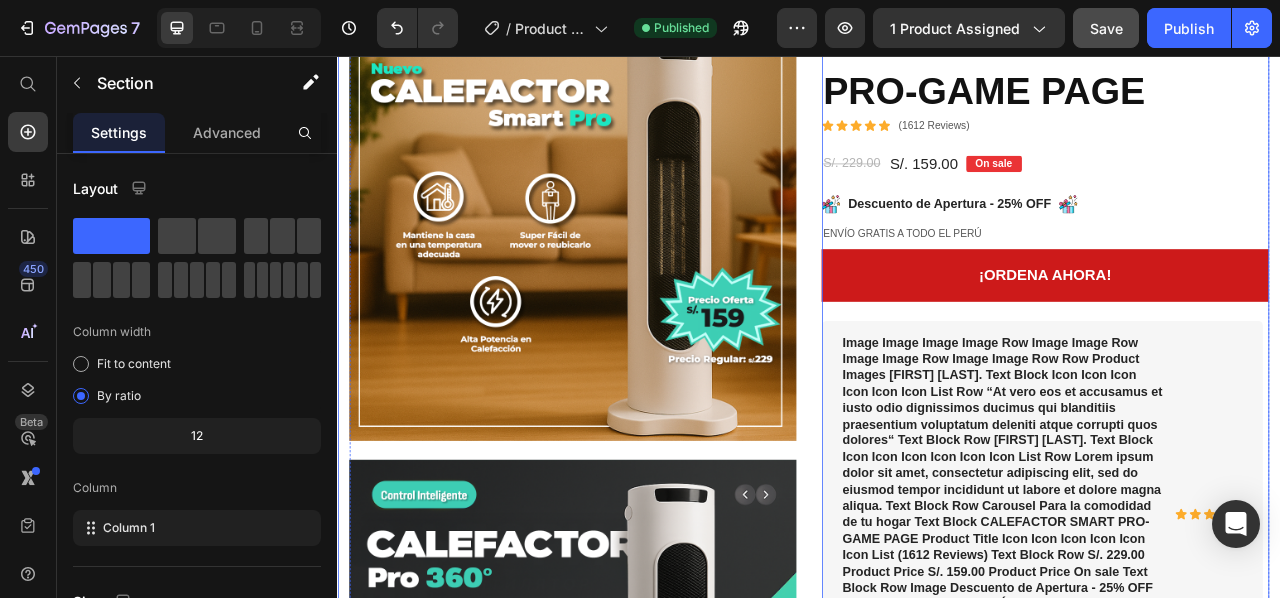 click on "This product does not have a description" at bounding box center [1237, 1002] 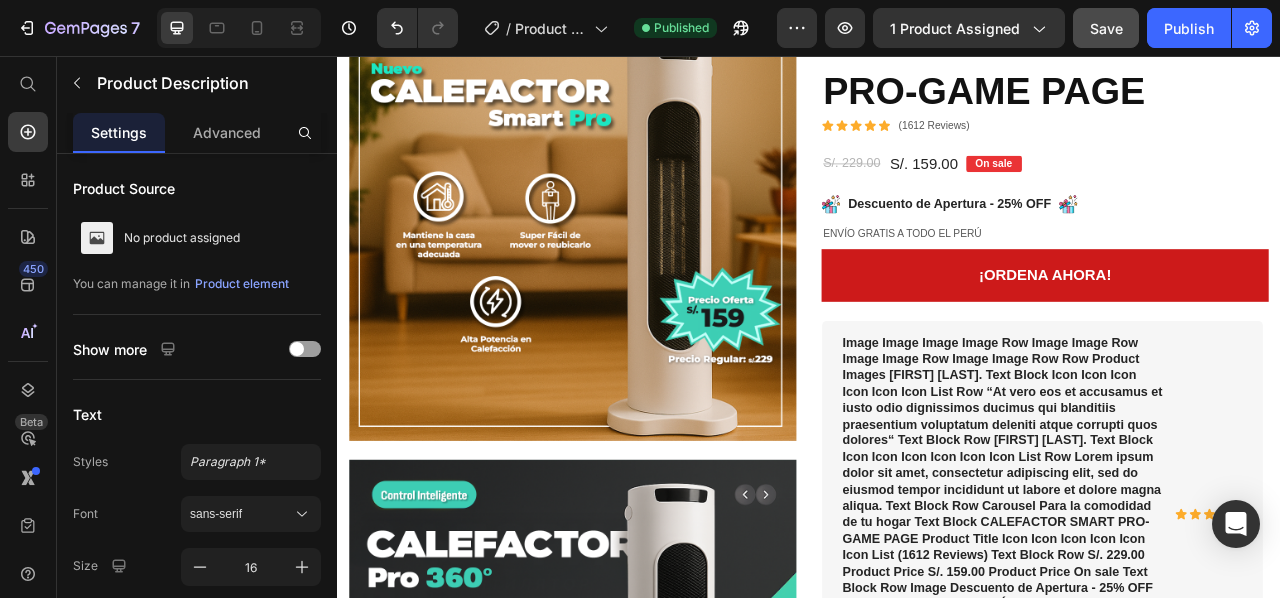 click on "This product does not have a description" at bounding box center (1237, 1002) 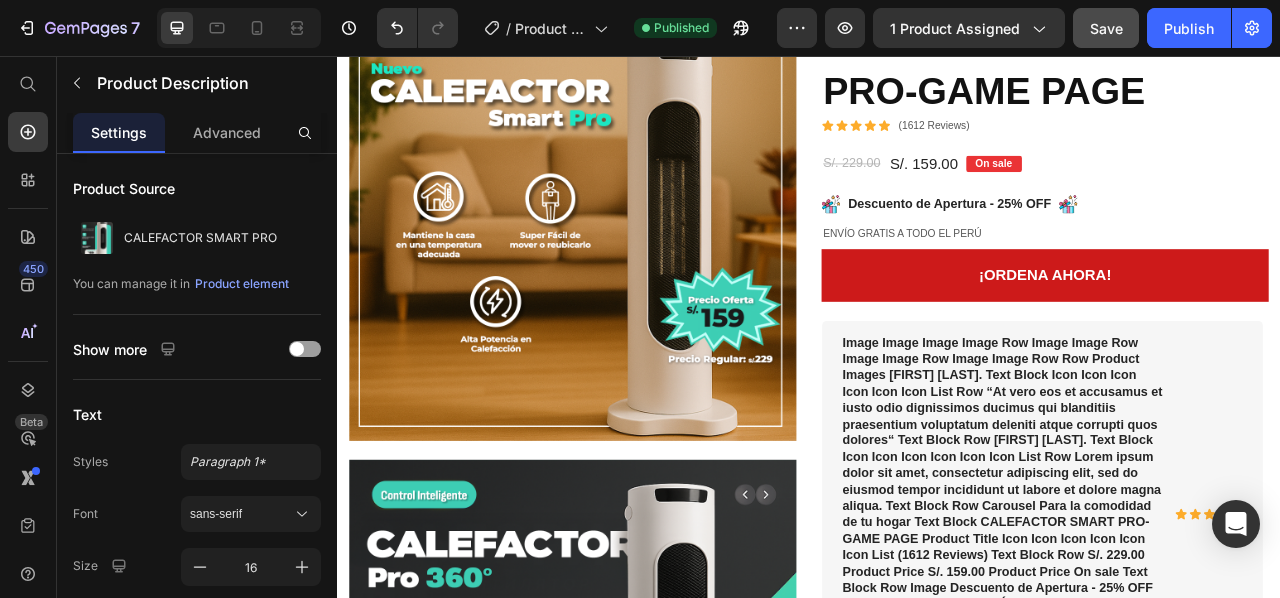 click on "This product does not have a description" at bounding box center [1237, 1002] 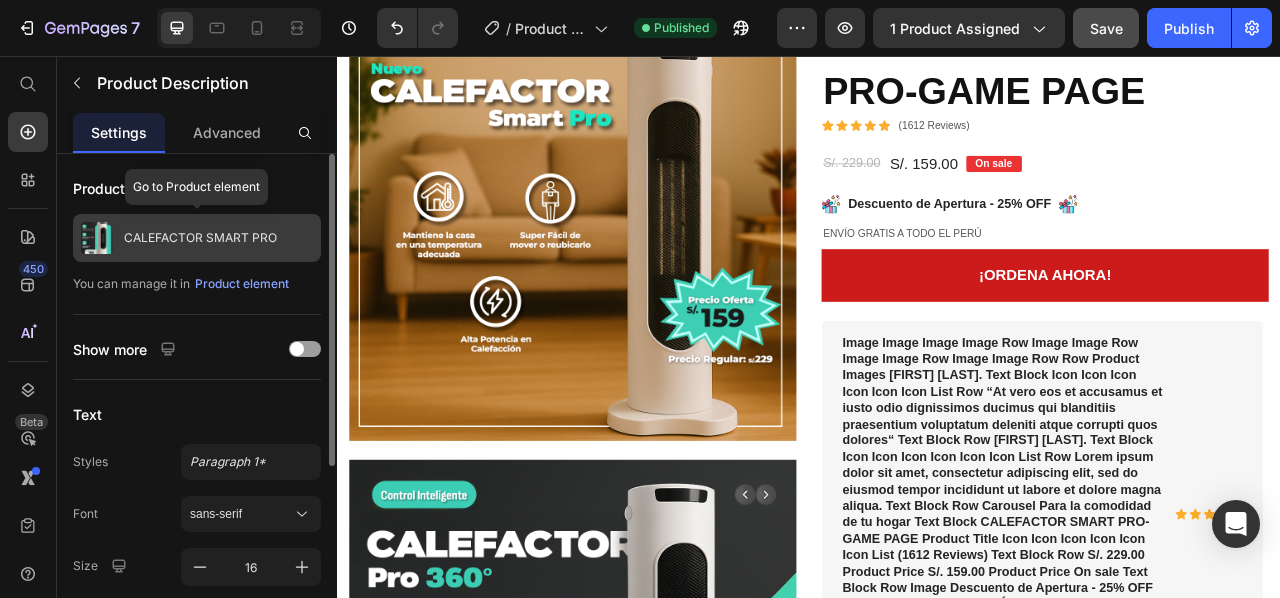 click on "CALEFACTOR SMART PRO" at bounding box center (200, 238) 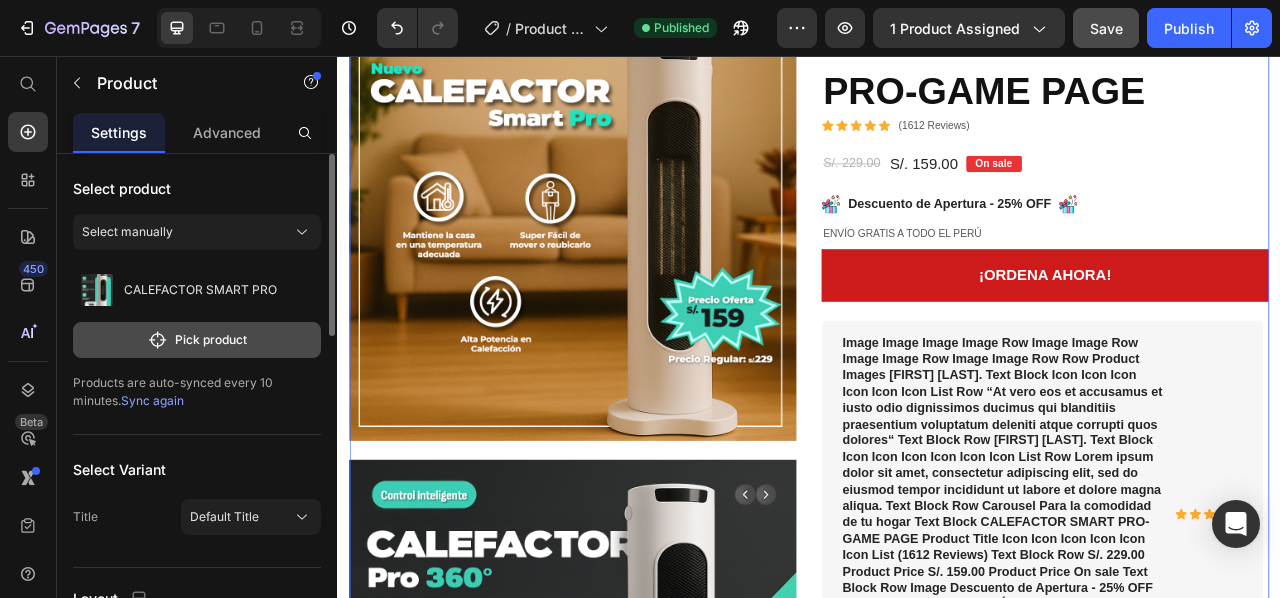 click on "Pick product" at bounding box center [197, 340] 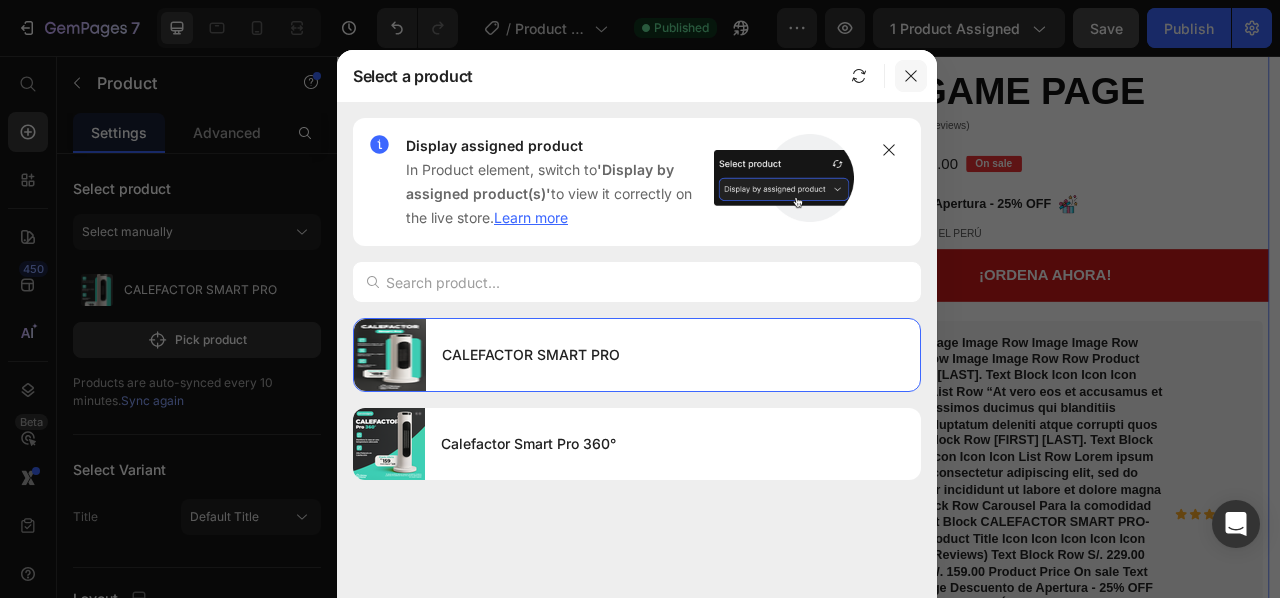 click 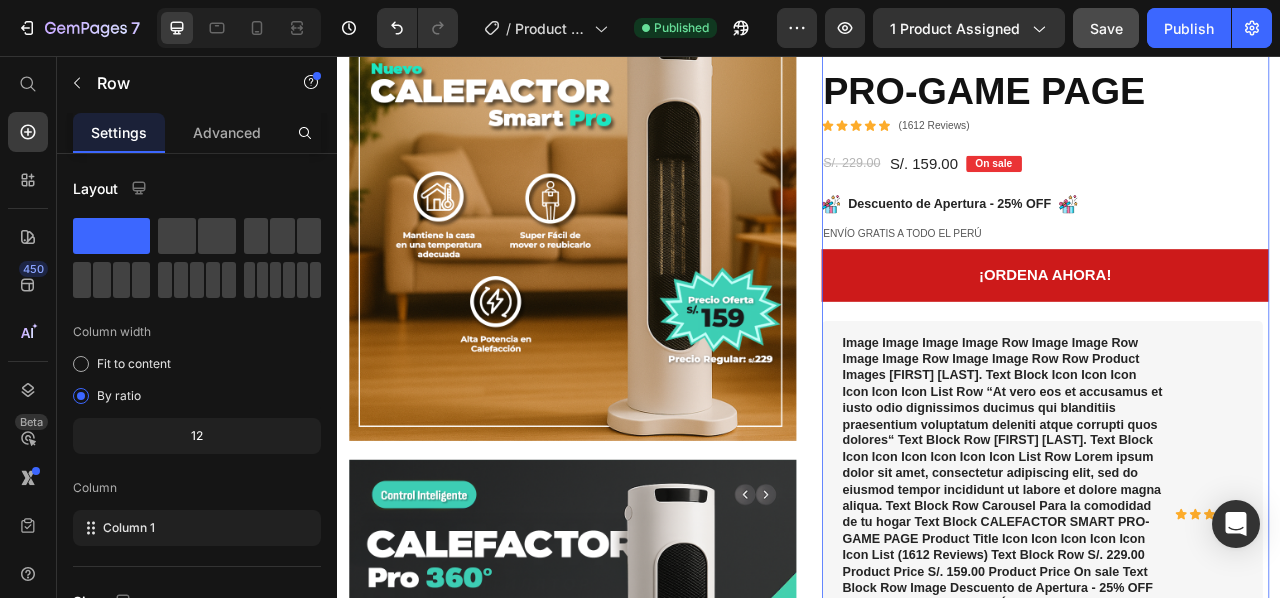 click on "Esteban C. Text Block Icon Icon Icon Icon Icon Icon List Row “Me fue super util, perfecto para mi hogar, puedo llevar a donde quiera,recomendadisimoo“ Text Block Row Josué A. Text Block Icon Icon Icon Icon Icon Icon List Row Gracias a este producto el frio ya no es problema, amo tenerlo en mi casa, si pudiera ni saldria de mi casa con lo funcional que es esto Text Block Row Carousel" at bounding box center (1237, 688) 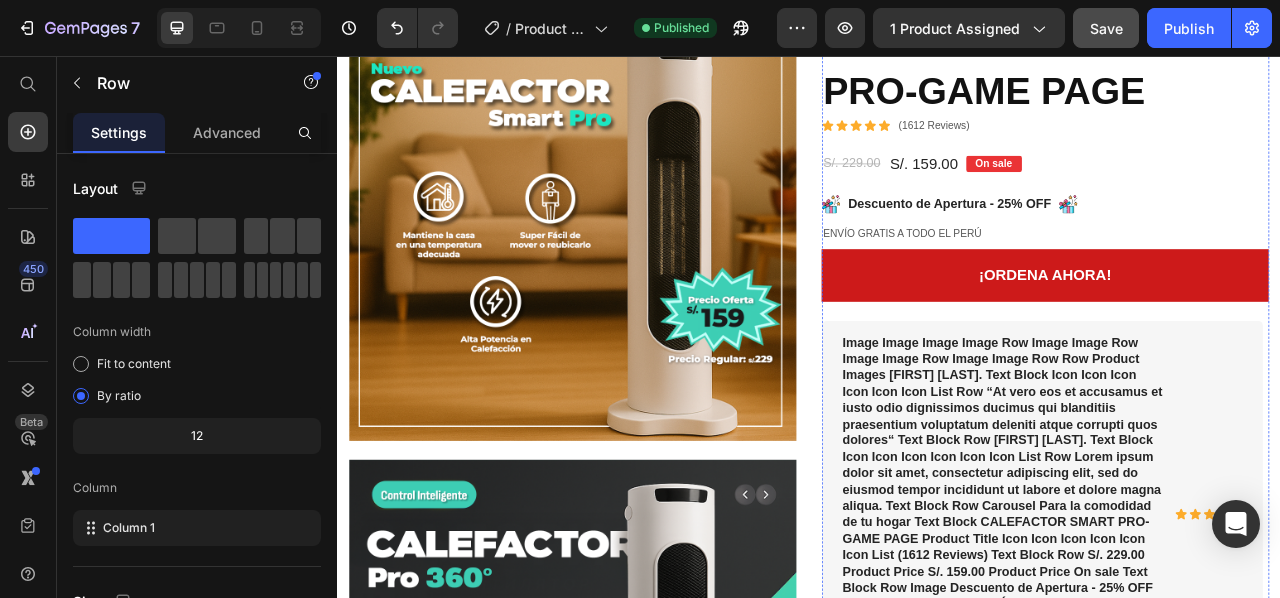 click on "This product does not have a description" at bounding box center (1237, 1002) 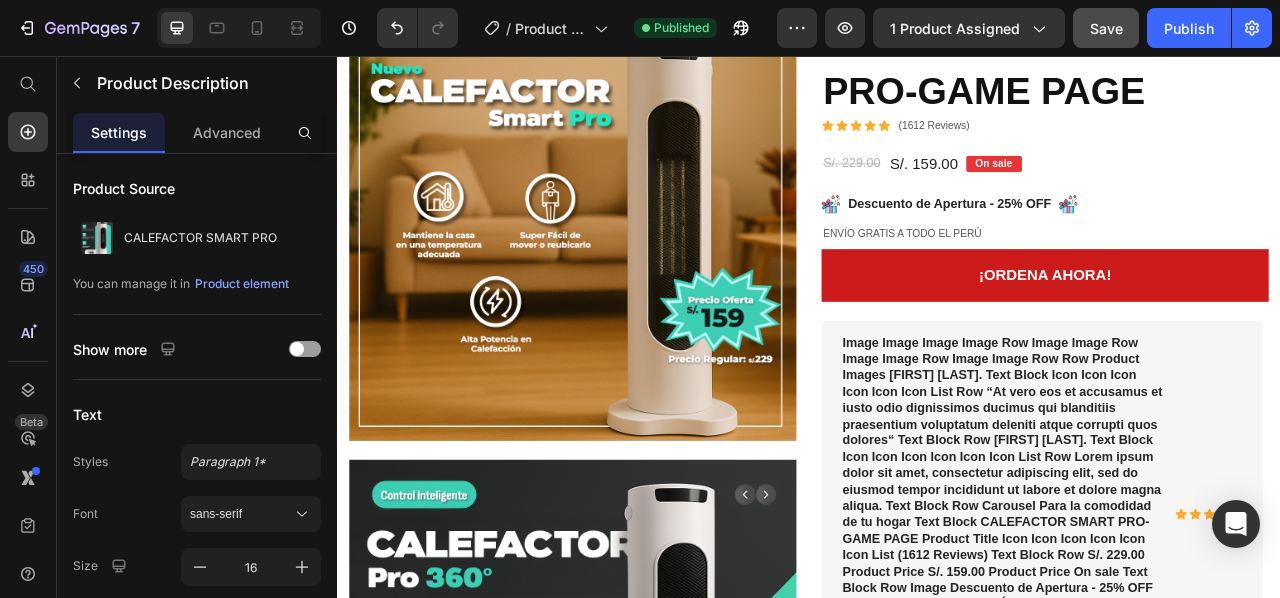 click on "This product does not have a description" at bounding box center (1237, 1002) 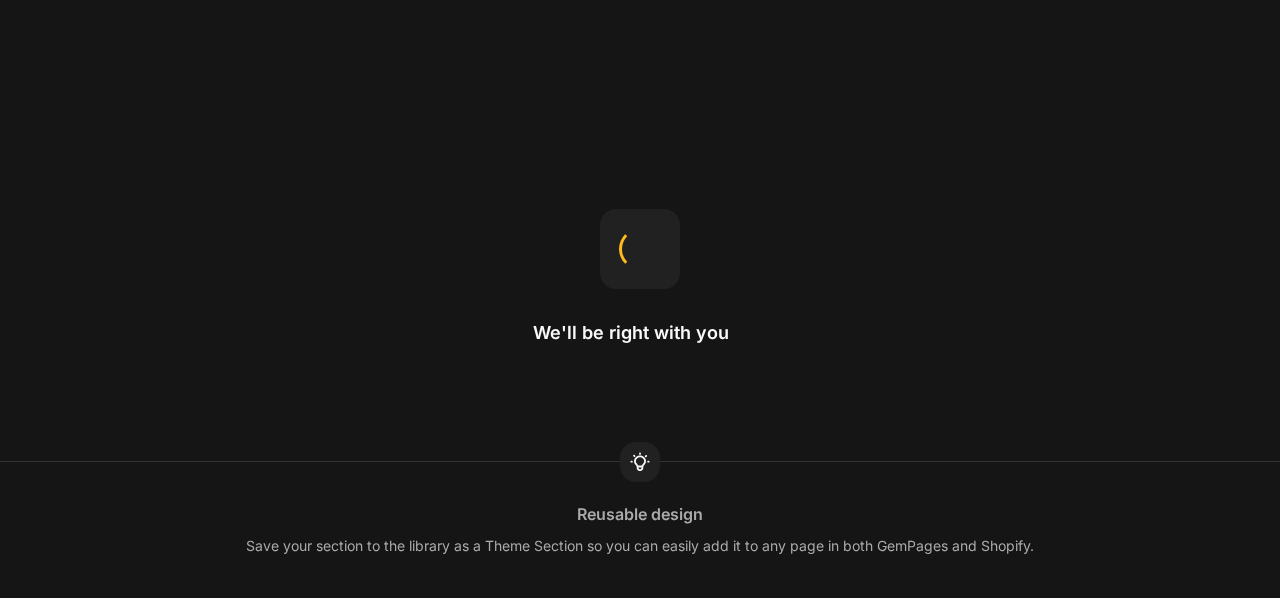 scroll, scrollTop: 0, scrollLeft: 0, axis: both 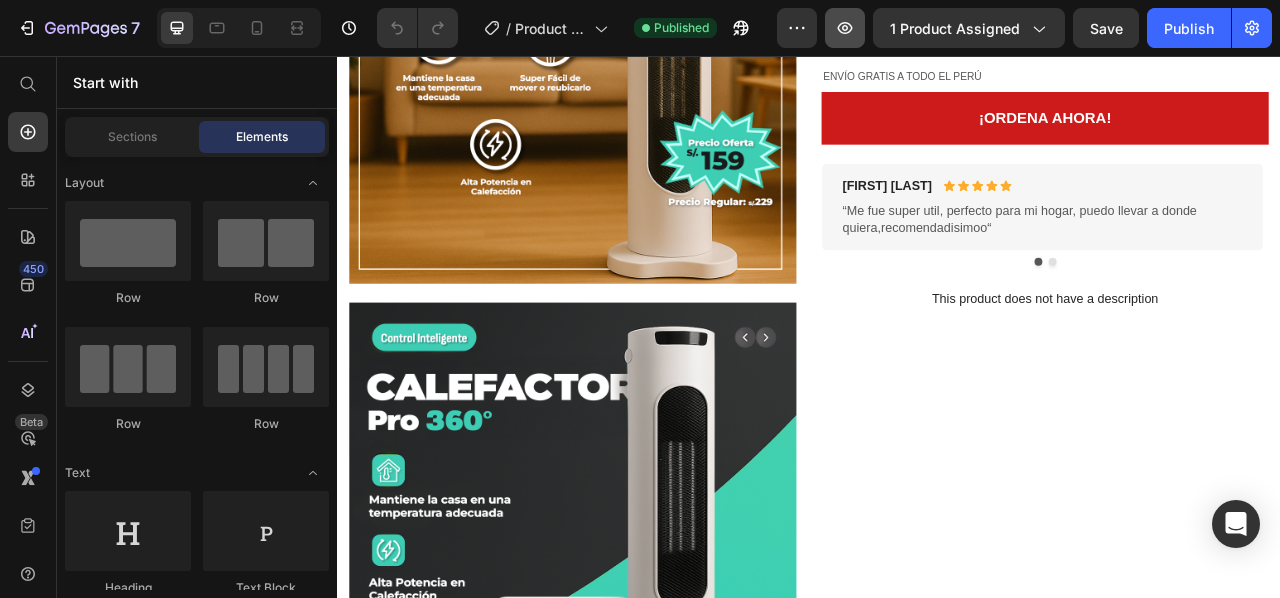 click 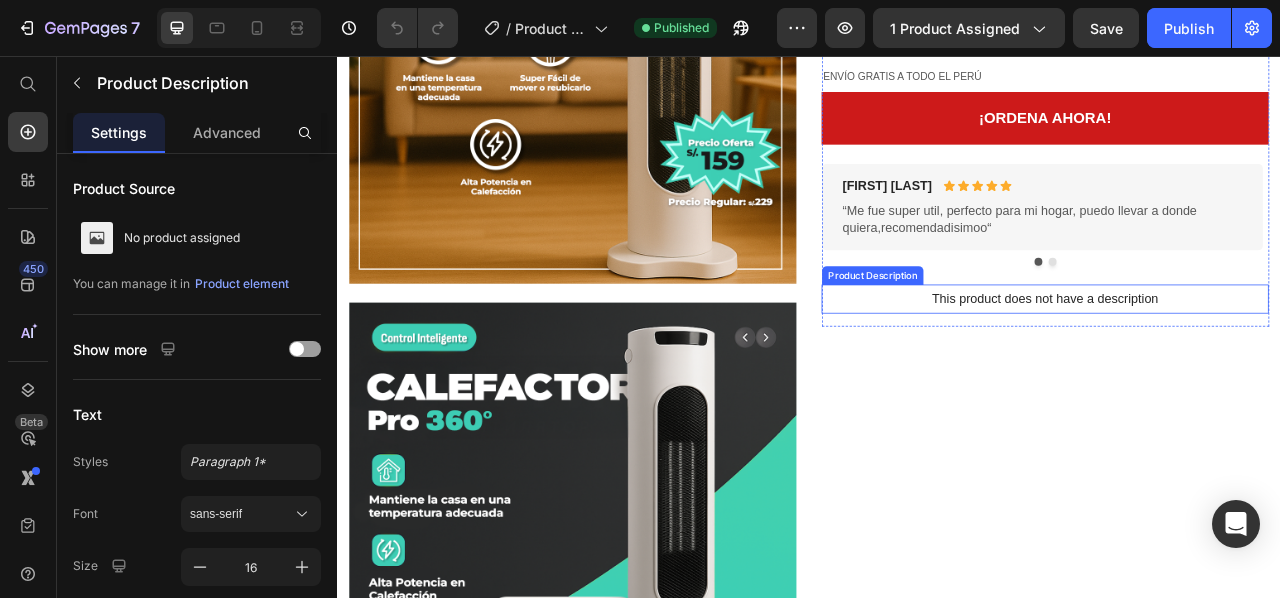 click on "This product does not have a description" at bounding box center (1237, 365) 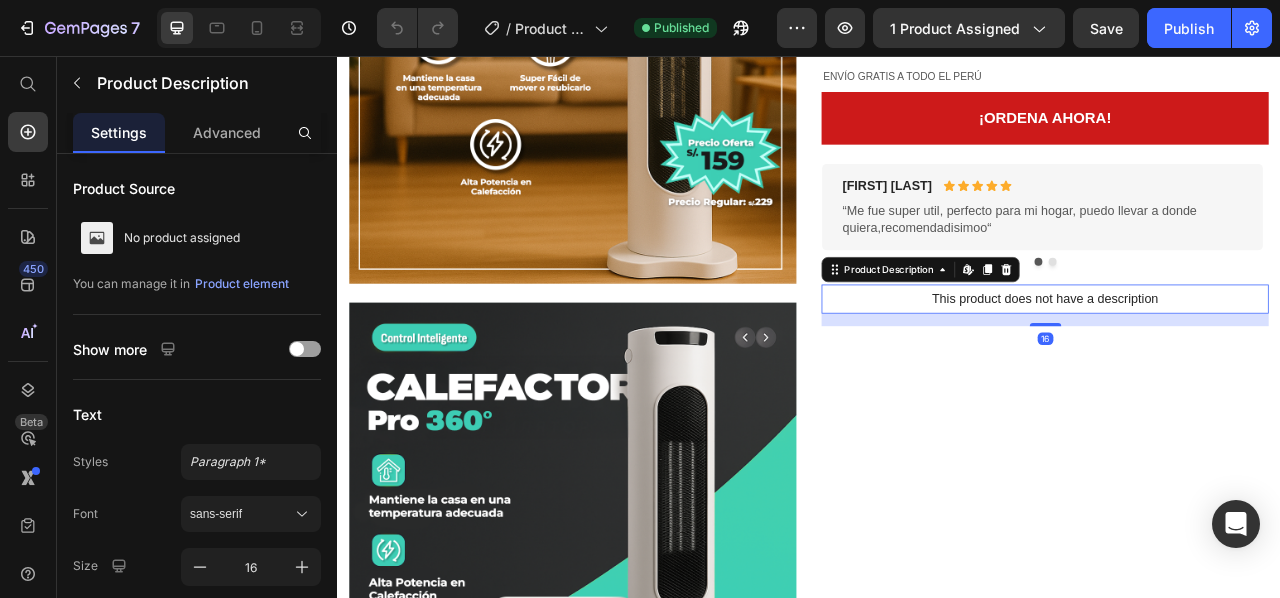click on "This product does not have a description" at bounding box center (1237, 365) 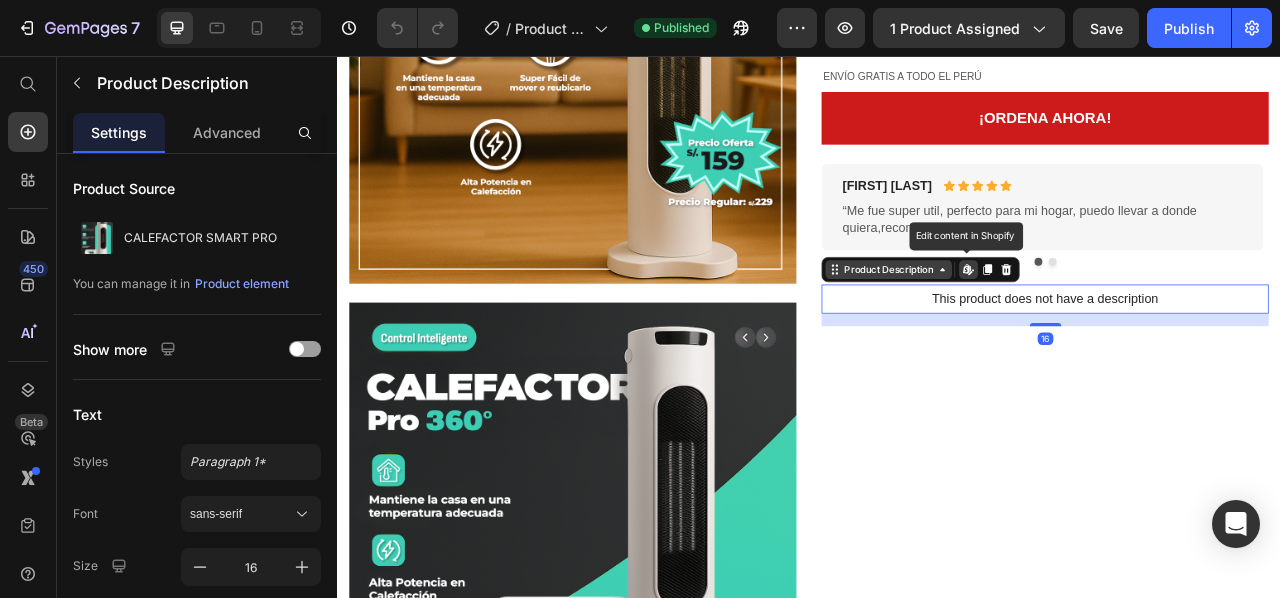 click 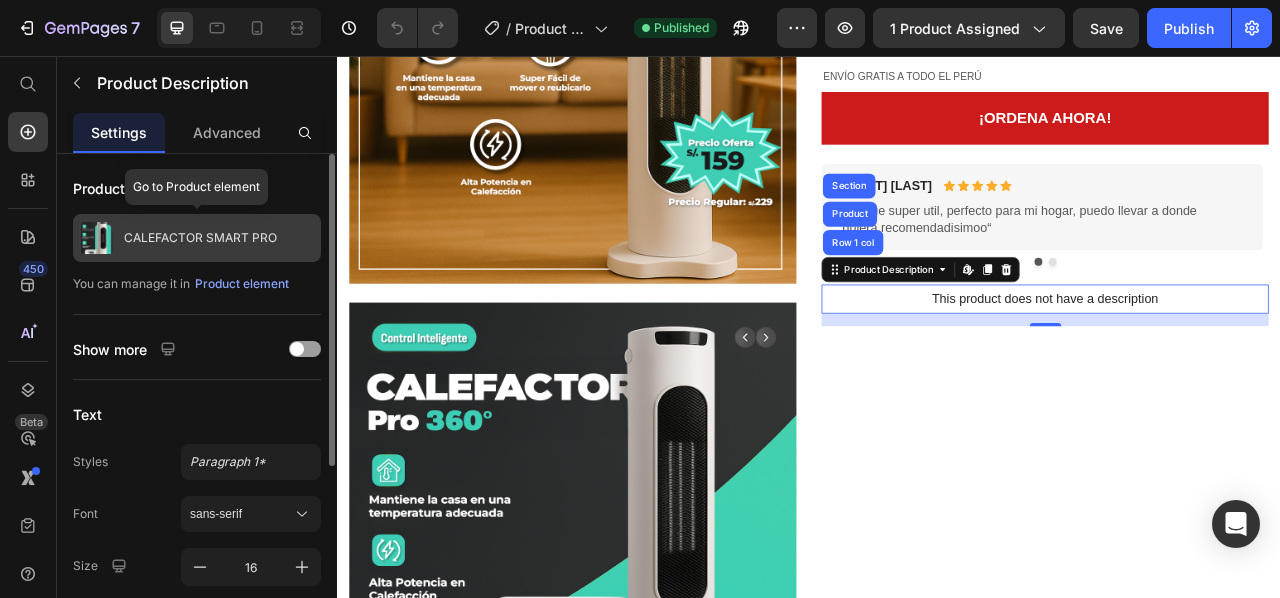 click on "CALEFACTOR SMART PRO" at bounding box center (200, 238) 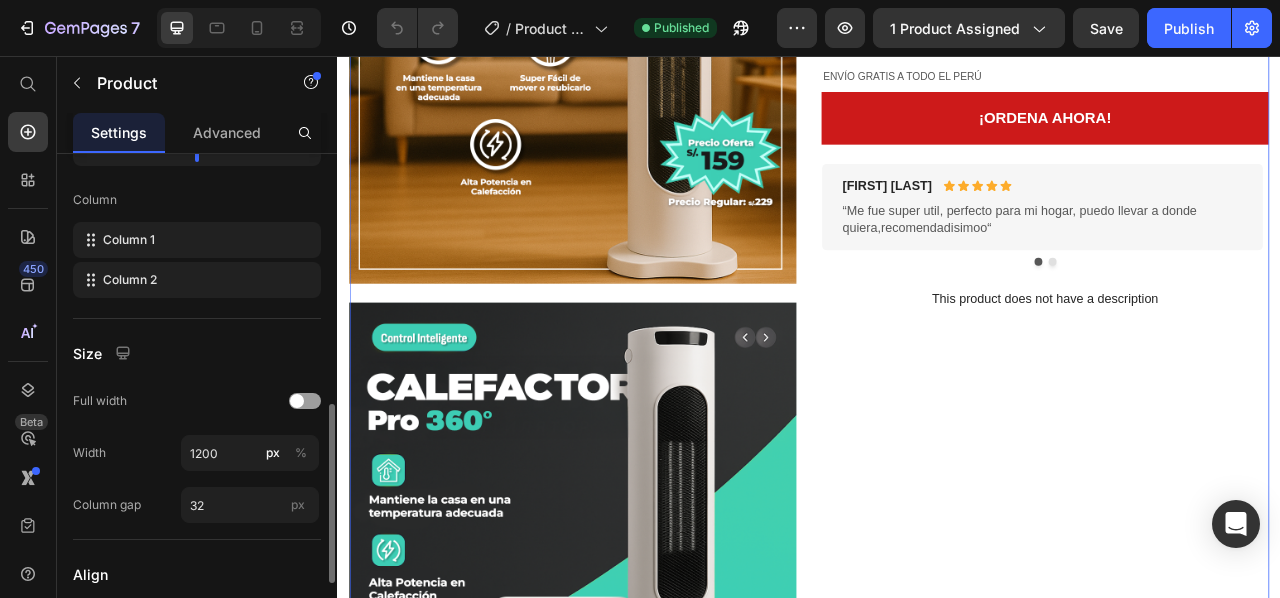 scroll, scrollTop: 899, scrollLeft: 0, axis: vertical 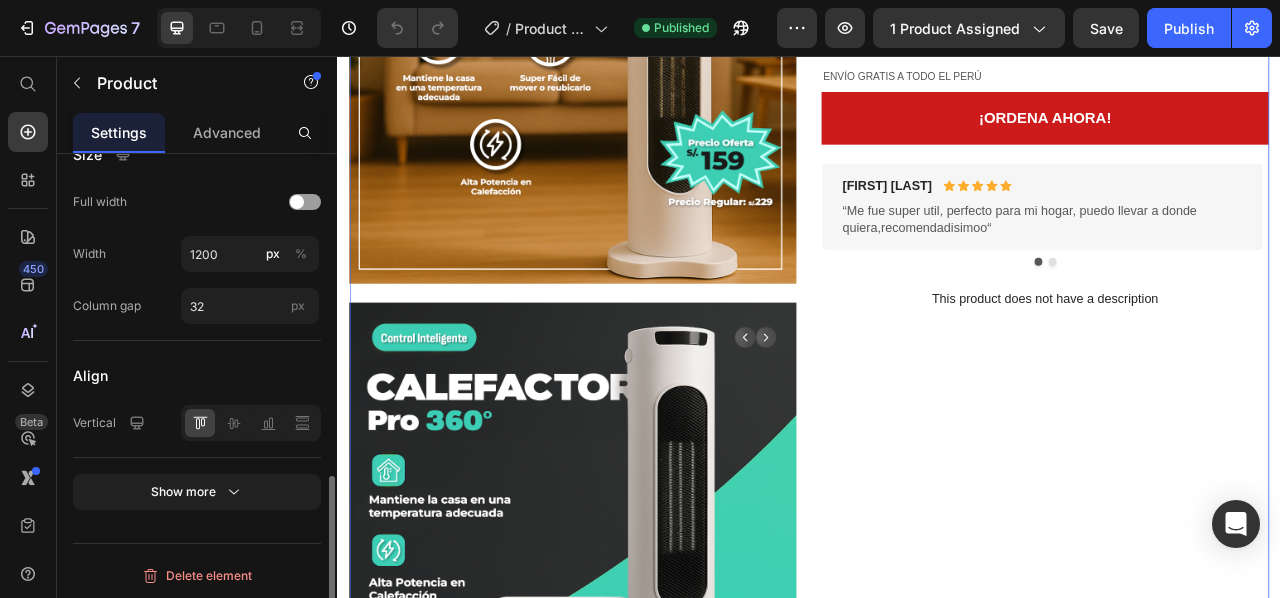 click on "Para la comodidad de tu hogar Text Block CALEFACTOR SMART PRO Product Title Icon Icon Icon Icon Icon Icon List (1612 Reviews) Text Block Row S/. 229.00 Product Price S/. 159.00 Product Price On sale Text Block Row Image Descuento de Apertura - 25% OFF Text Block Image Row EnvÍo GRATIS A TODO EL [COUNTRY] Text Block Row ¡ORDENA AHORA! Add to Cart [FIRST] [LAST] Text Block Icon Icon Icon Icon Icon Icon List Row “Me fue super util, perfecto para mi hogar, puedo llevar a donde quiera,recomendadisimoo“ Text Block Row [FIRST] [LAST] Text Block Icon Icon Icon Icon Icon Icon List Row Gracias a este producto el frio ya no es problema, amo tenerlo en mi casa, si pudiera ni saldria de mi casa con lo funcional que es esto Text Block Row Carousel This product does not have a description Product Description Row" at bounding box center (1237, 1194) 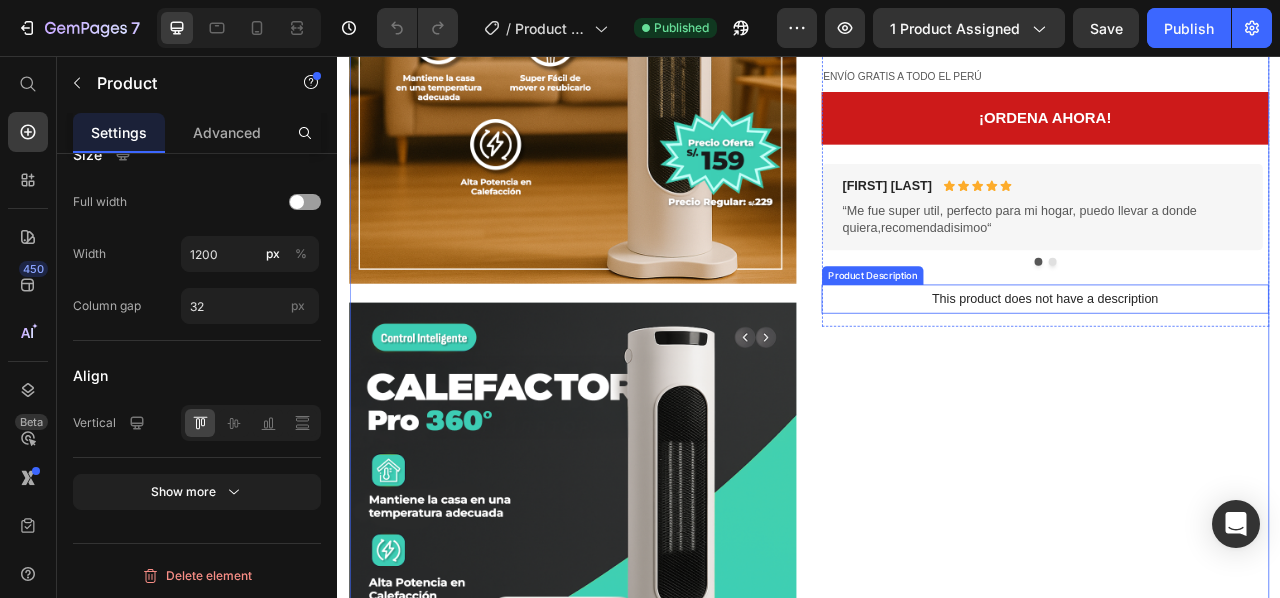 scroll, scrollTop: 0, scrollLeft: 0, axis: both 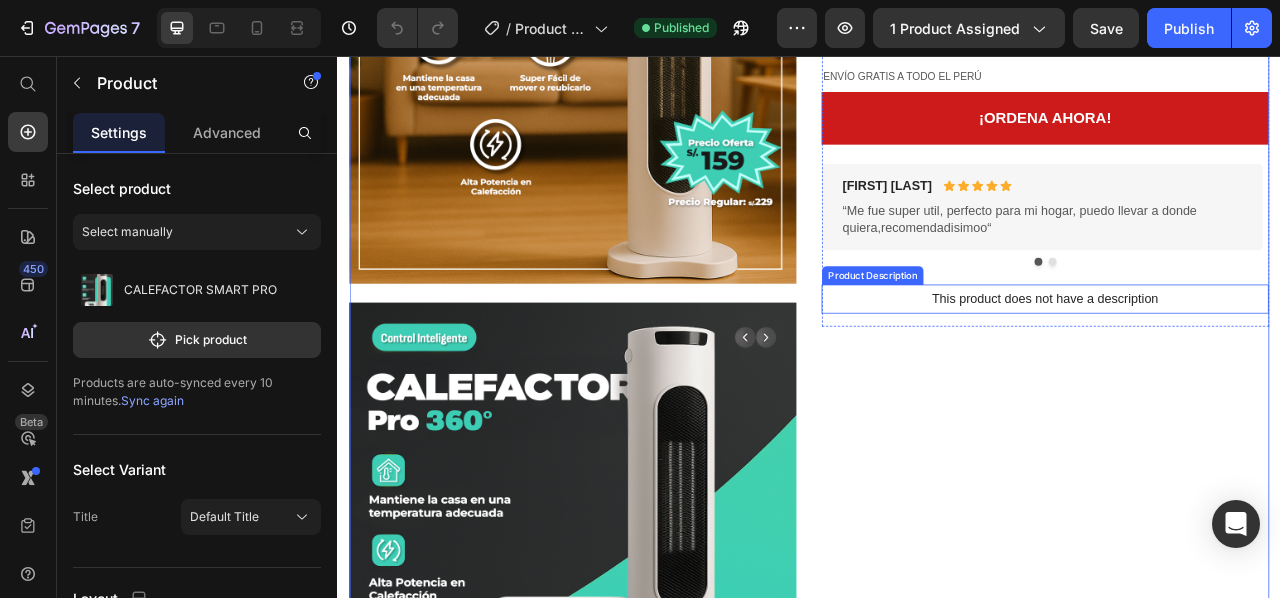 click on "This product does not have a description" at bounding box center (1237, 365) 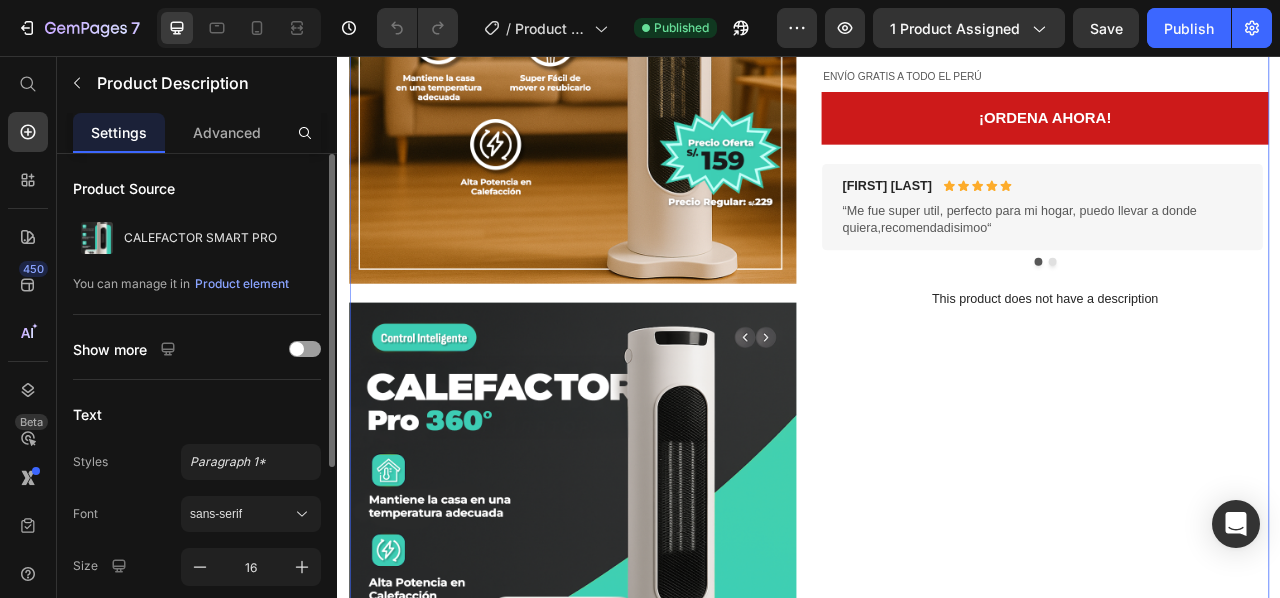 click on "Para la comodidad de tu hogar Text Block CALEFACTOR SMART PRO Product Title Icon Icon Icon Icon Icon Icon List (1612 Reviews) Text Block Row S/. 229.00 Product Price S/. 159.00 Product Price On sale Text Block Row Image Descuento de Apertura - 25% OFF Text Block Image Row EnvÍo GRATIS A TODO EL [COUNTRY] Text Block Row ¡ORDENA AHORA! Add to Cart [FIRST] [LAST] Text Block Icon Icon Icon Icon Icon Icon List Row “Me fue super util, perfecto para mi hogar, puedo llevar a donde quiera,recomendadisimoo“ Text Block Row [FIRST] [LAST] Text Block Icon Icon Icon Icon Icon Icon List Row Gracias a este producto el frio ya no es problema, amo tenerlo en mi casa, si pudiera ni saldria de mi casa con lo funcional que es esto Text Block Row Carousel This product does not have a description Product Description Row" at bounding box center [1237, 1194] 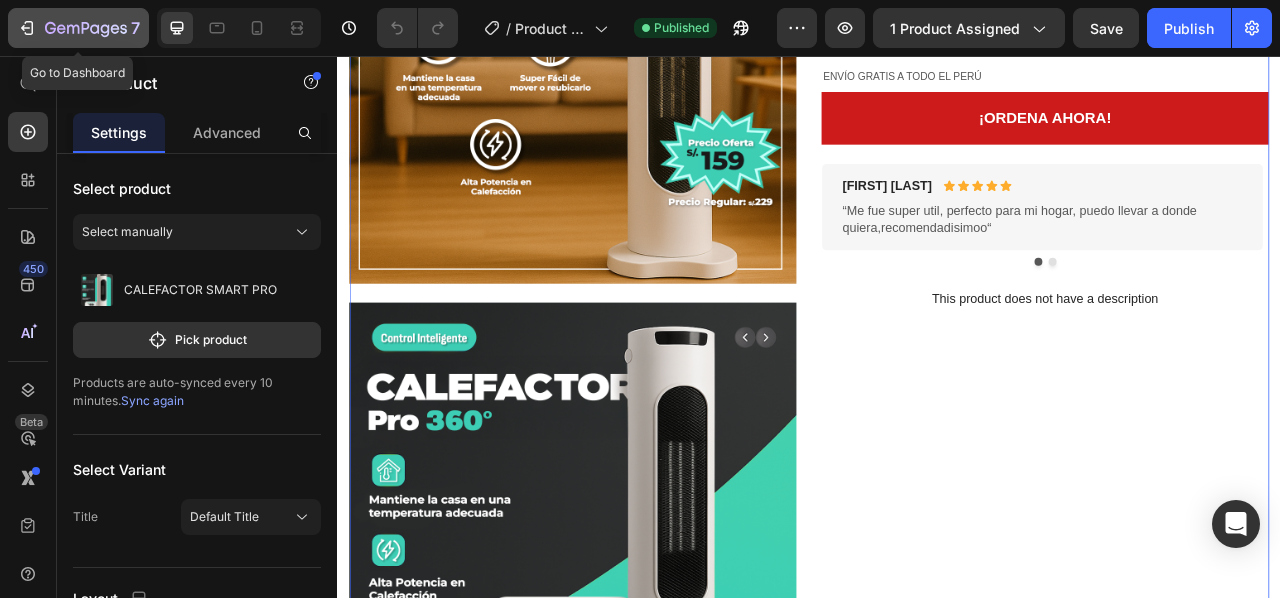 click 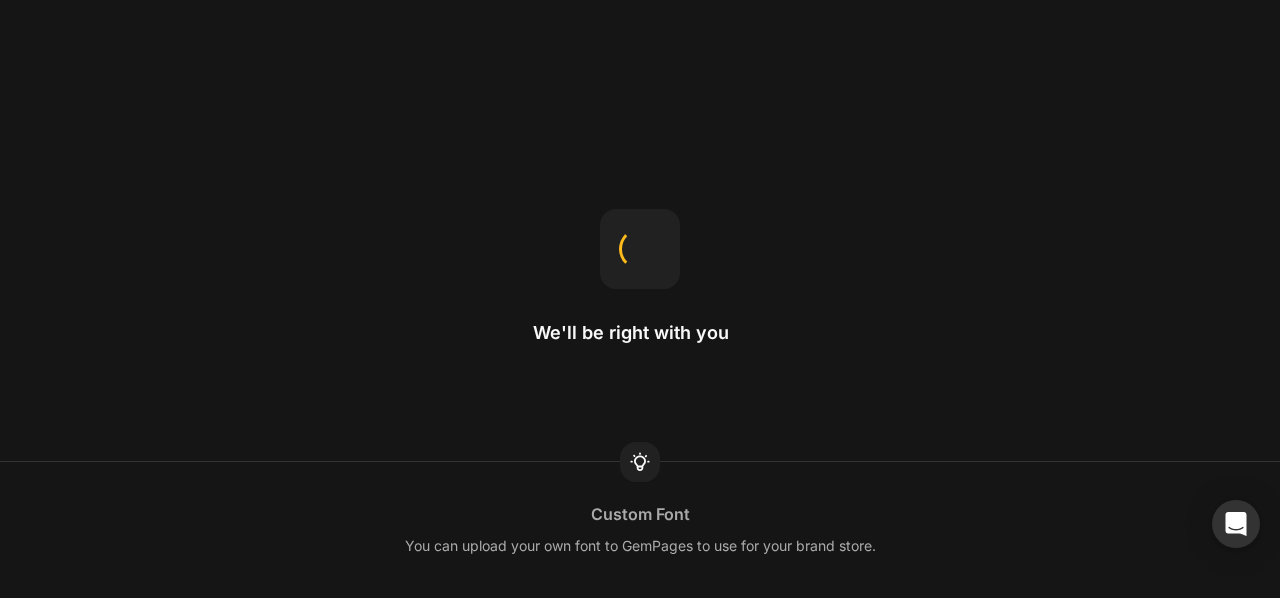 scroll, scrollTop: 0, scrollLeft: 0, axis: both 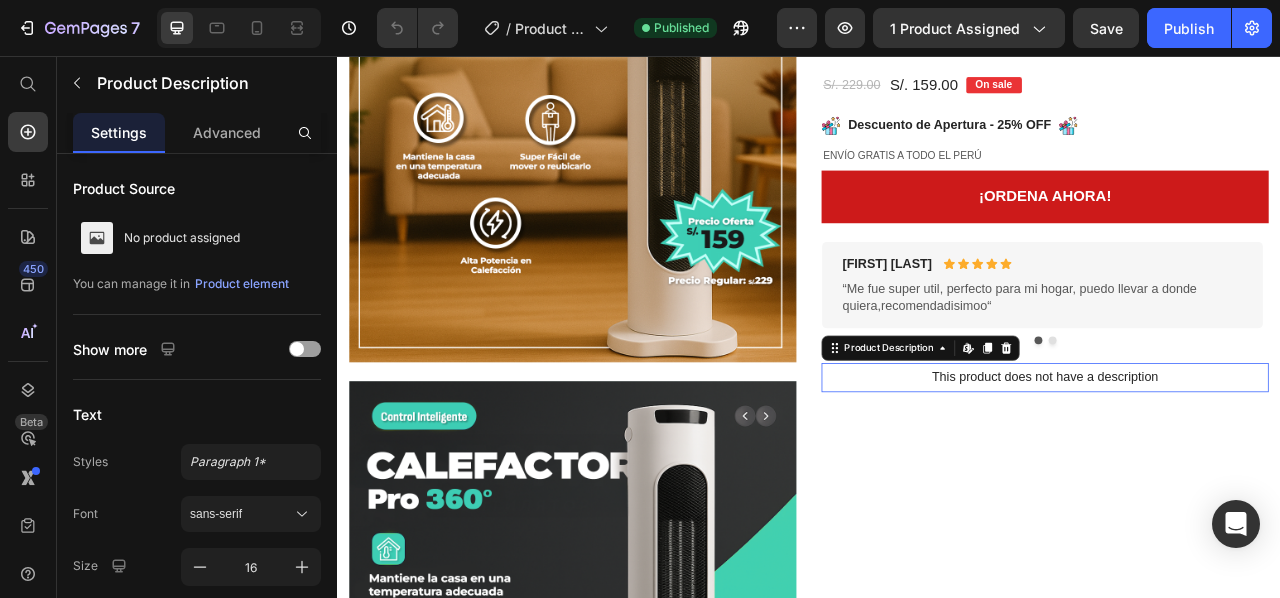 click on "This product does not have a description" at bounding box center [1237, 465] 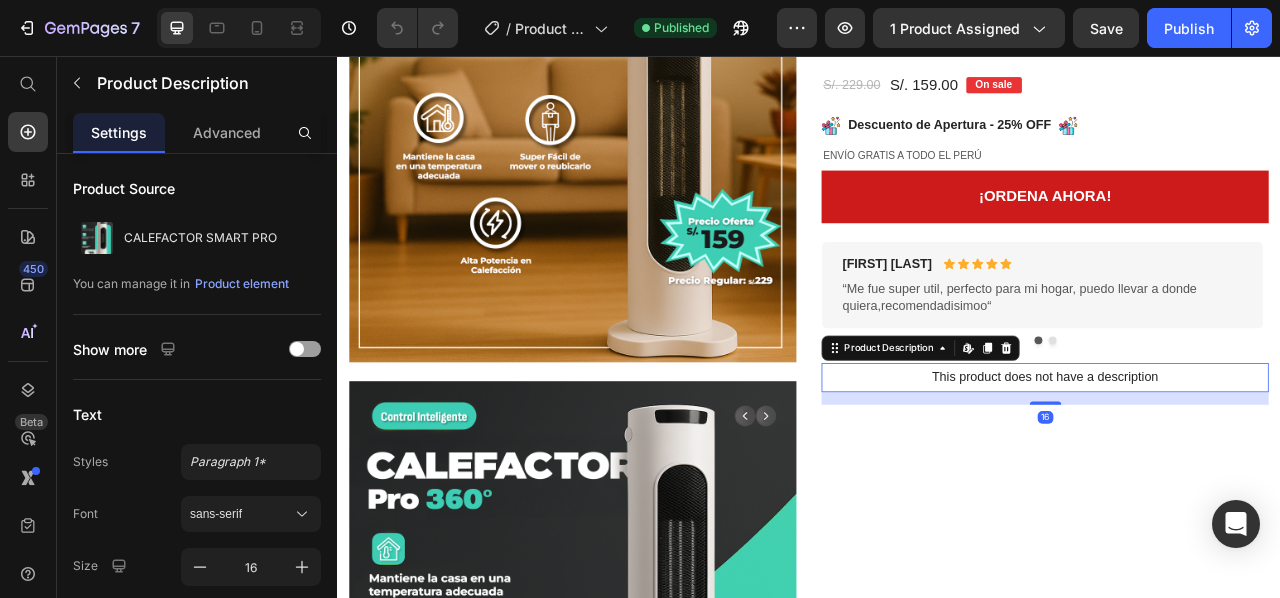 click on "Product Description   Edit content in Shopify" at bounding box center [1079, 428] 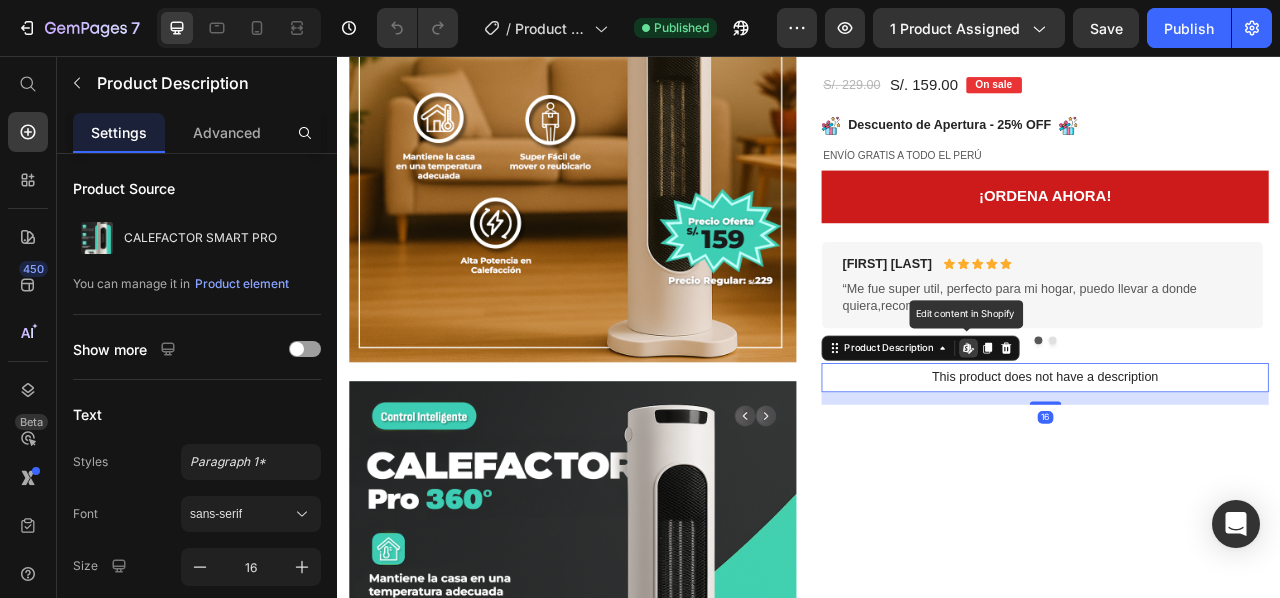 click 